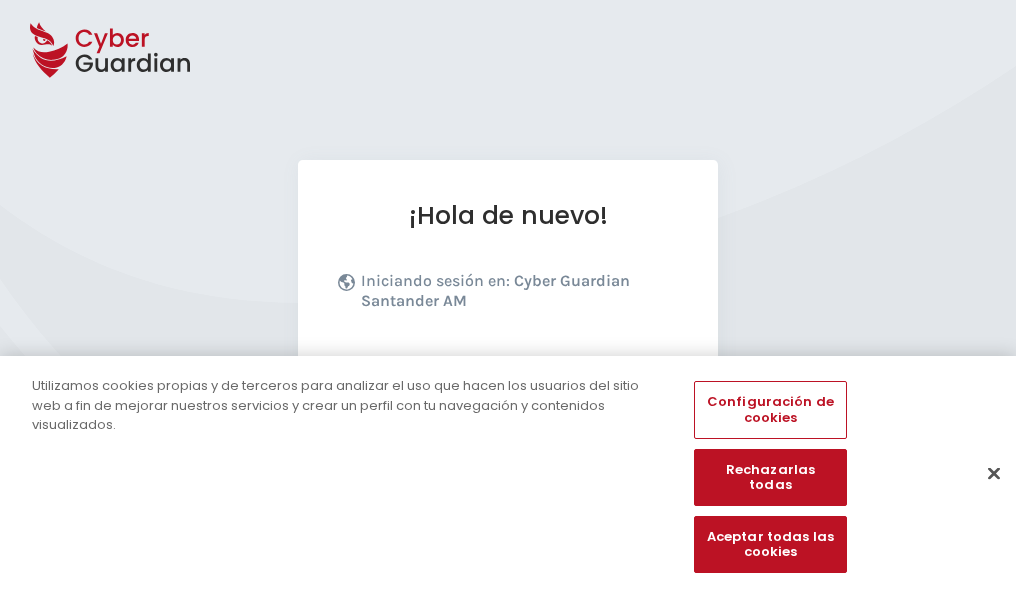 scroll, scrollTop: 245, scrollLeft: 0, axis: vertical 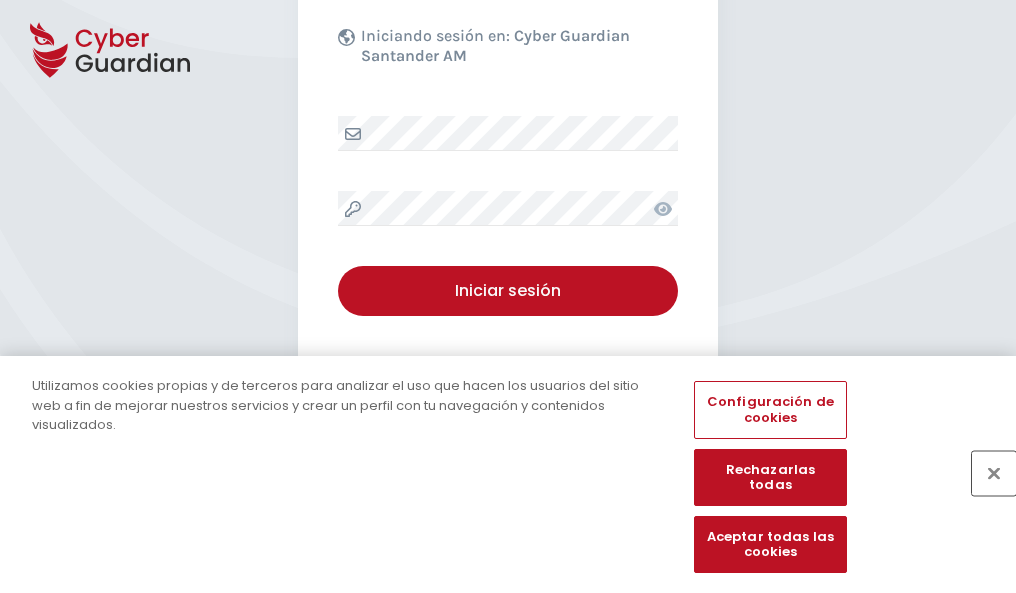 click at bounding box center (994, 473) 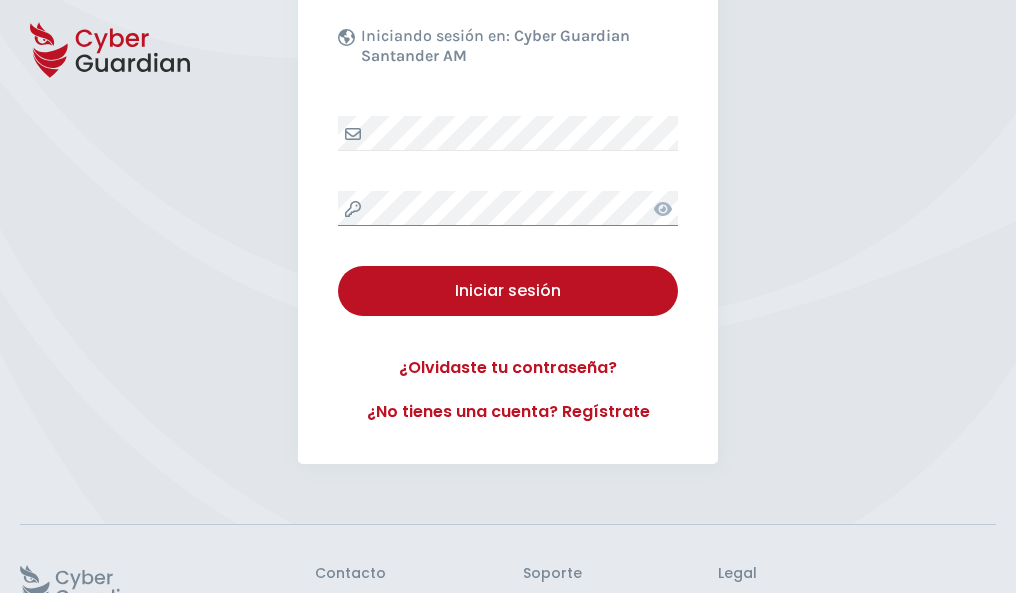 scroll, scrollTop: 389, scrollLeft: 0, axis: vertical 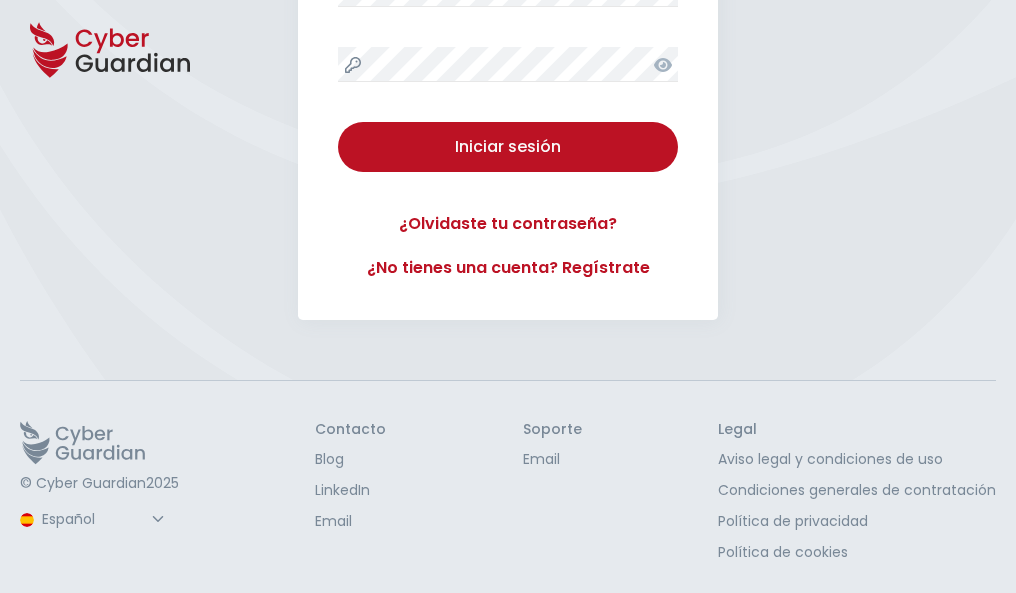 type 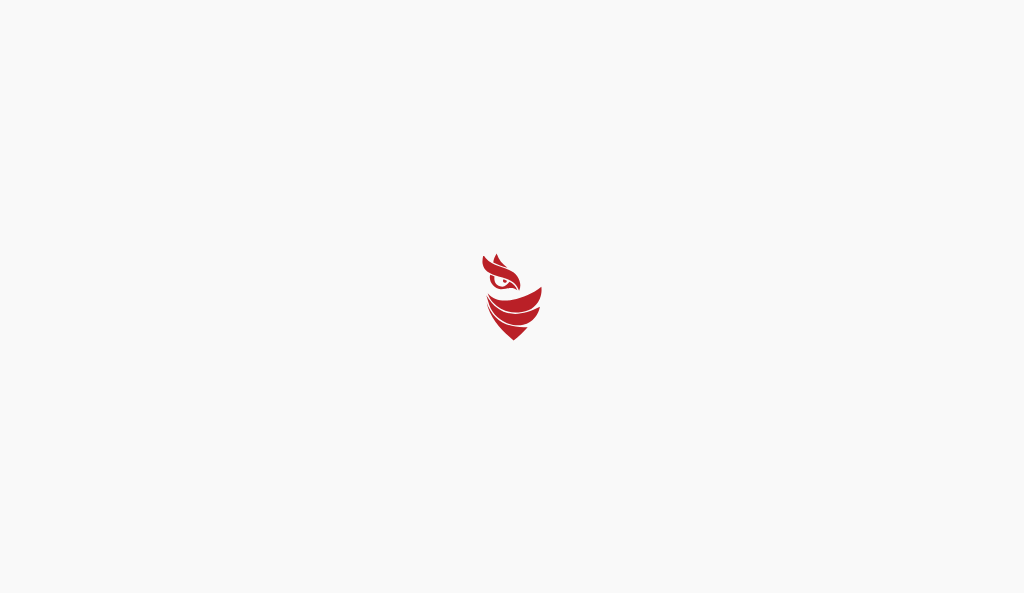select on "Português (BR)" 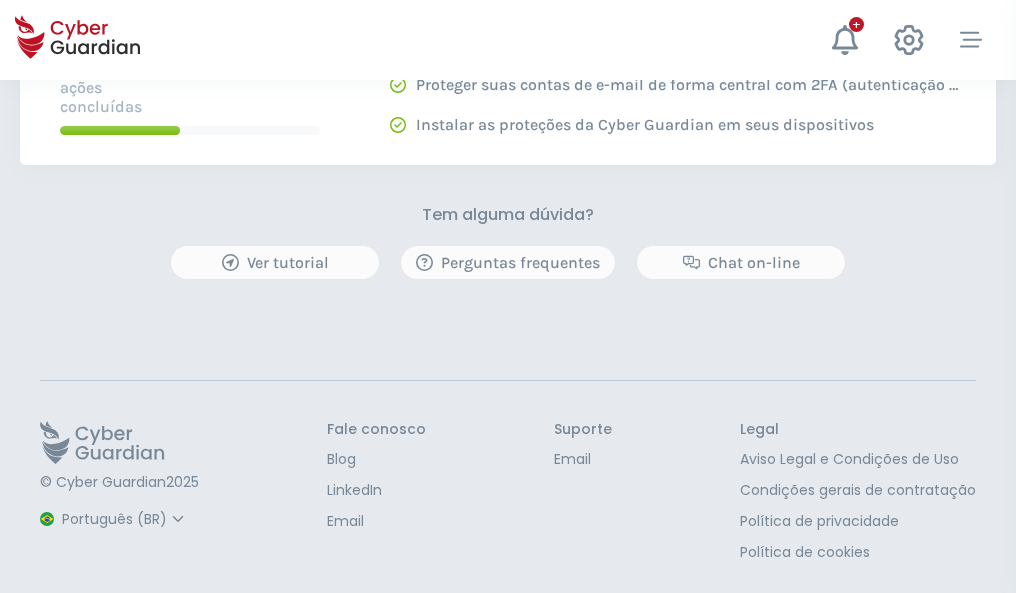 scroll, scrollTop: 0, scrollLeft: 0, axis: both 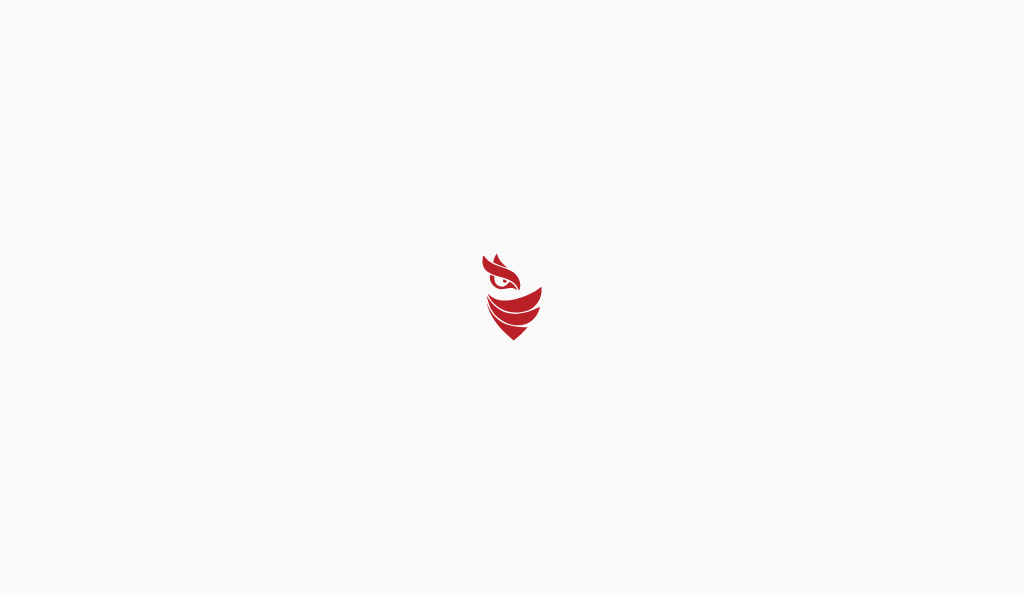 select on "Português (BR)" 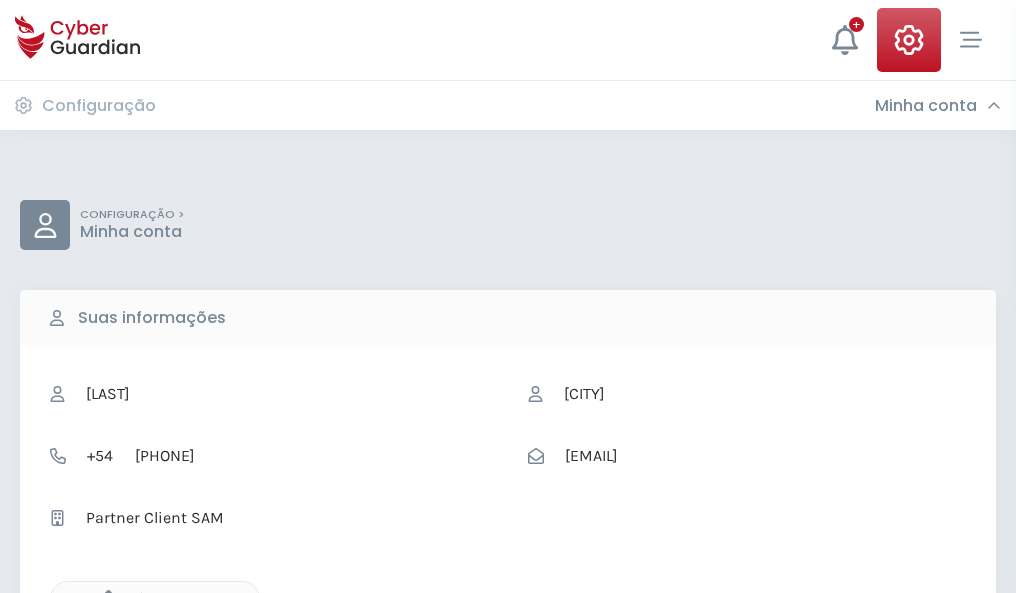 click 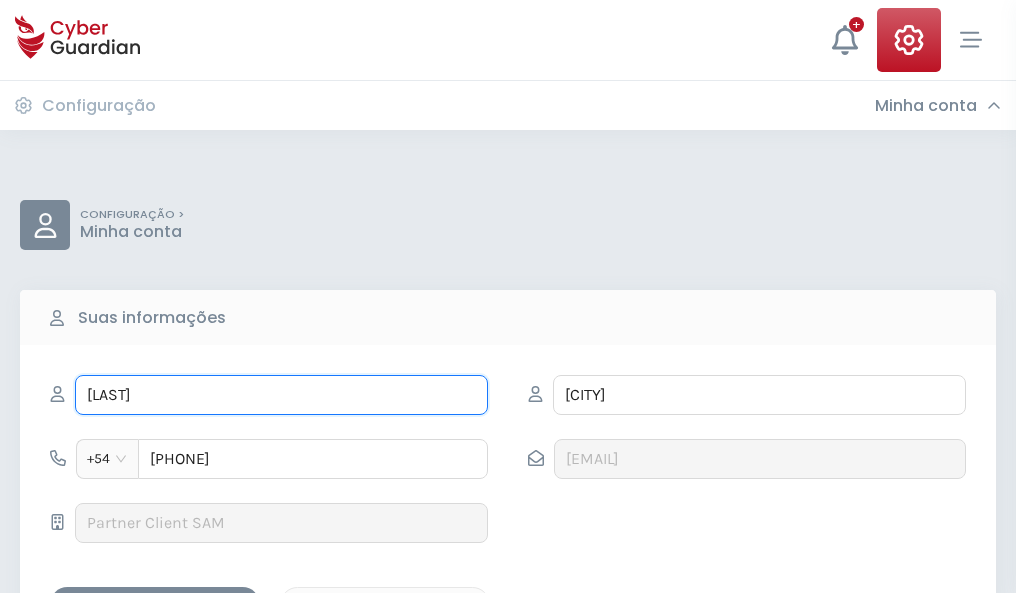 click on "MIRIAM" at bounding box center [281, 395] 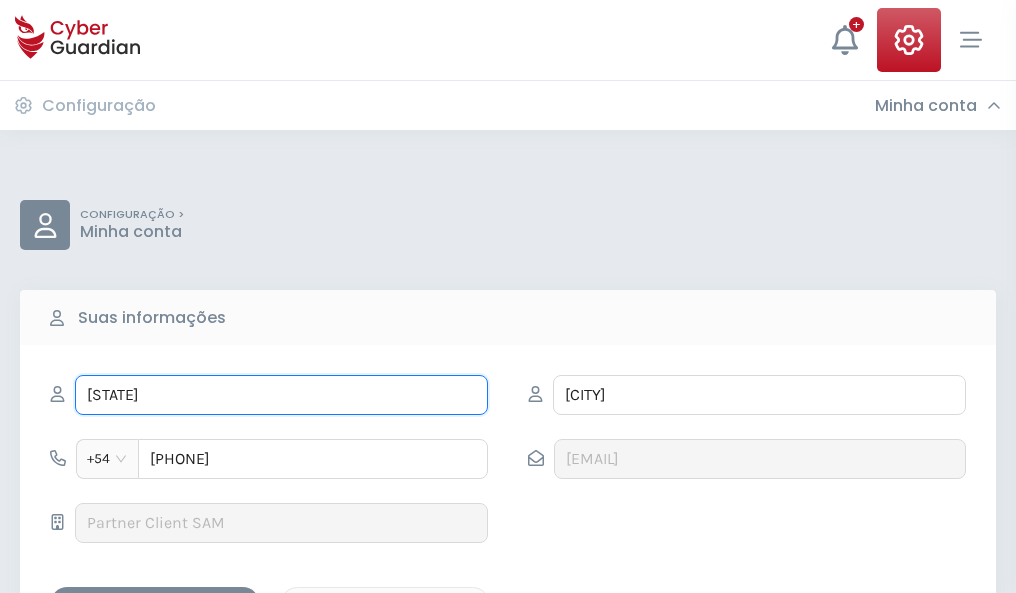 type on "M" 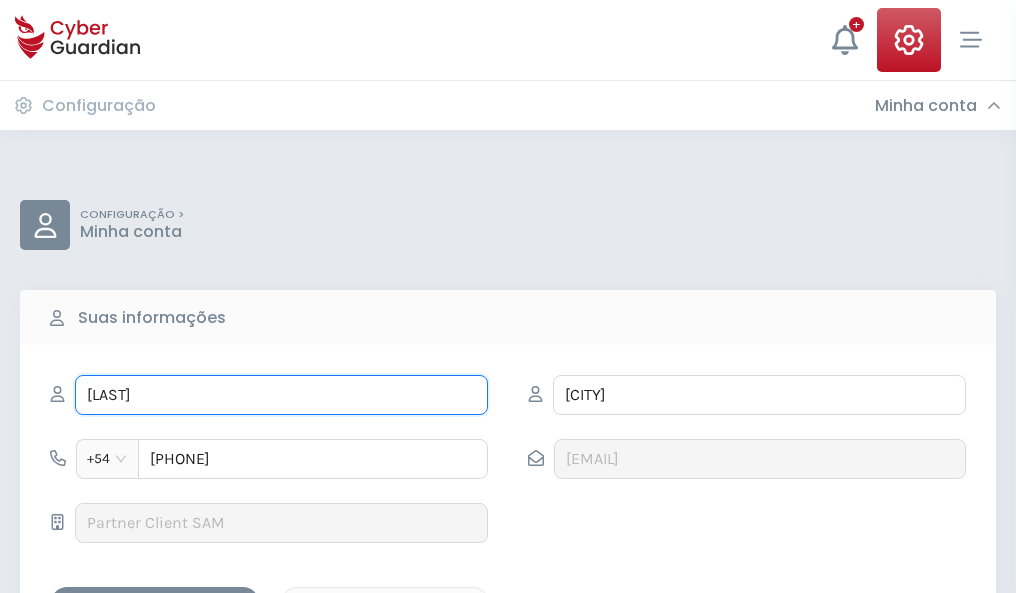 type on "Selena" 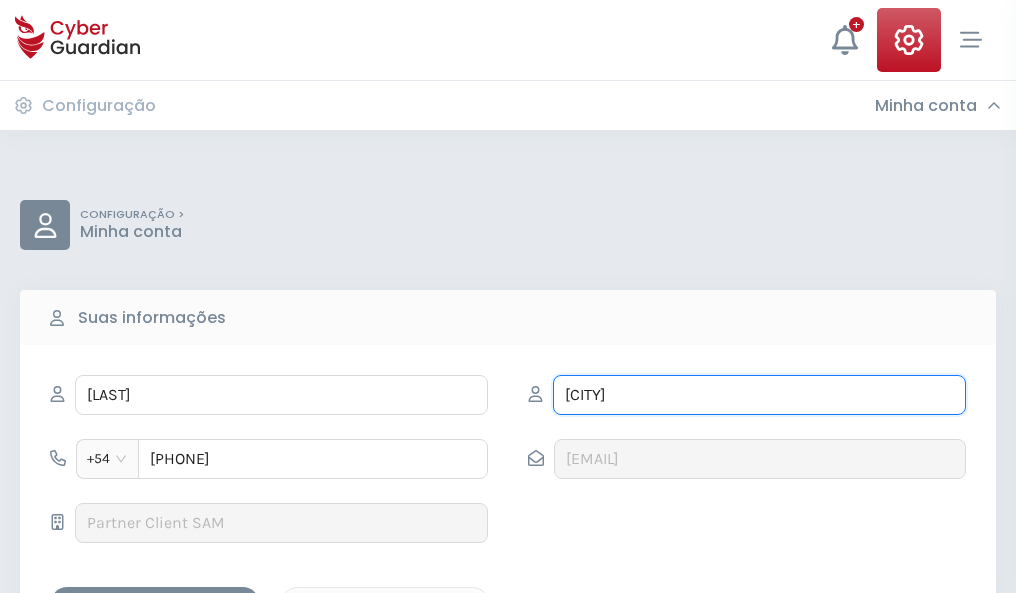 click on "TENA" at bounding box center [759, 395] 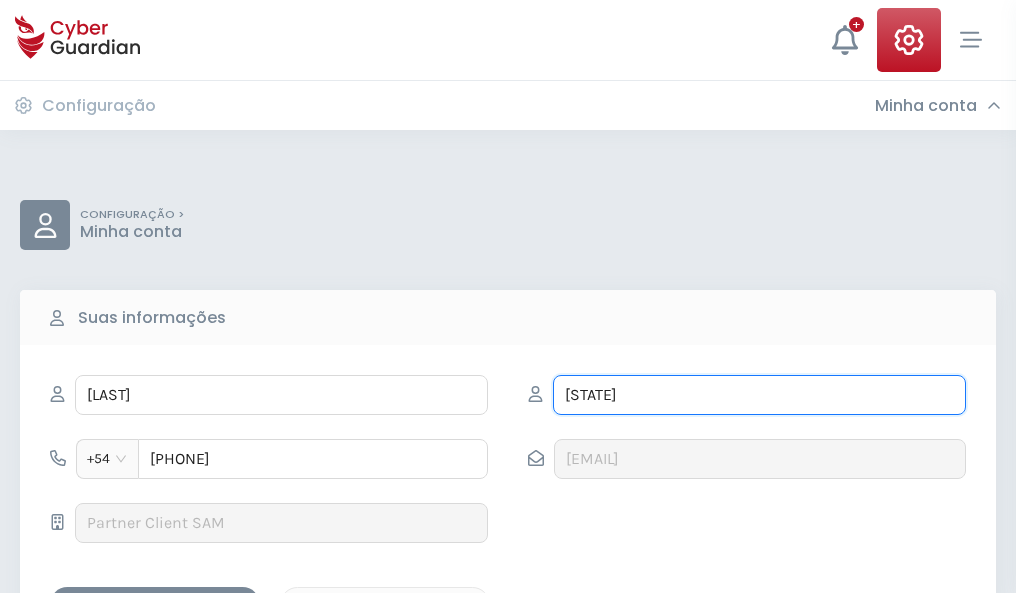 type on "T" 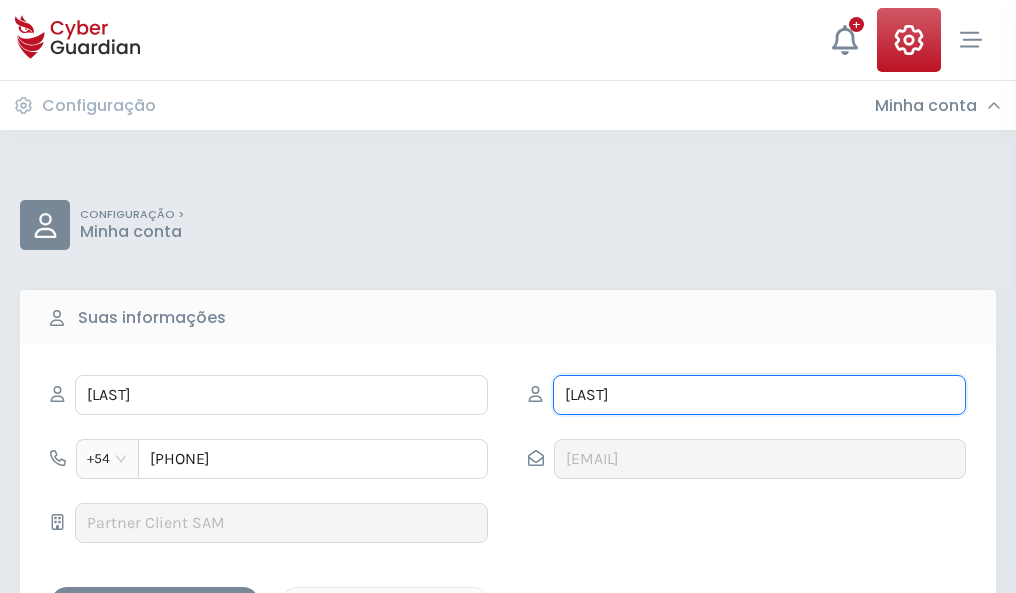type on "Palmer" 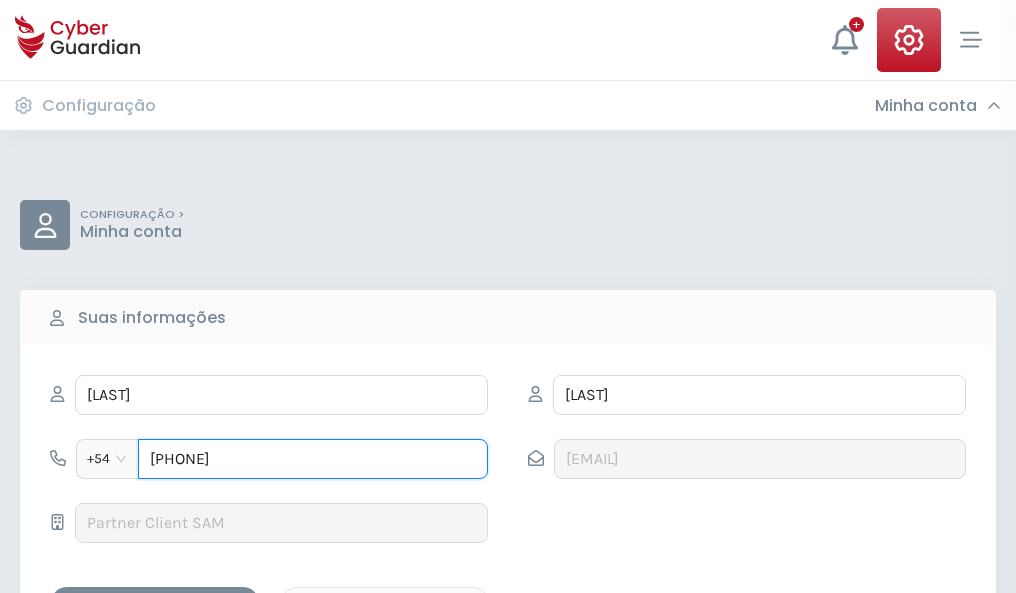 click on "4983451977" at bounding box center [313, 459] 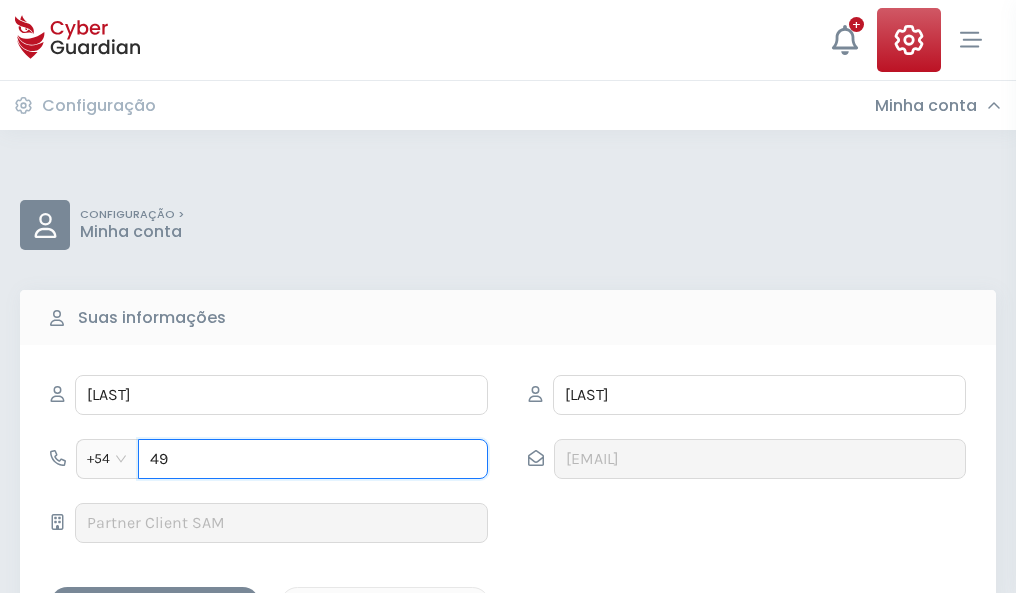 type on "4" 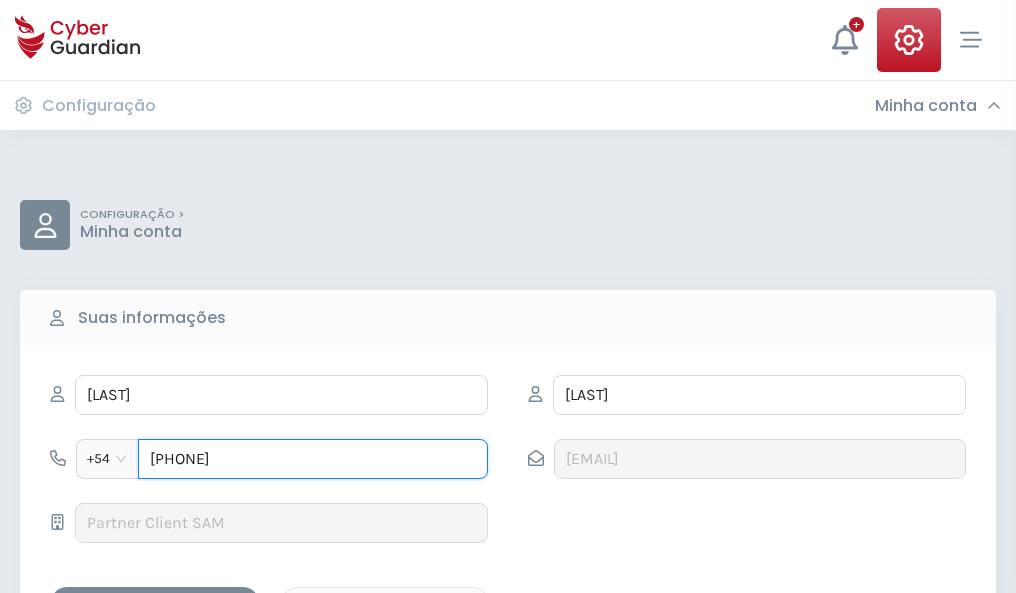 type on "4875360253" 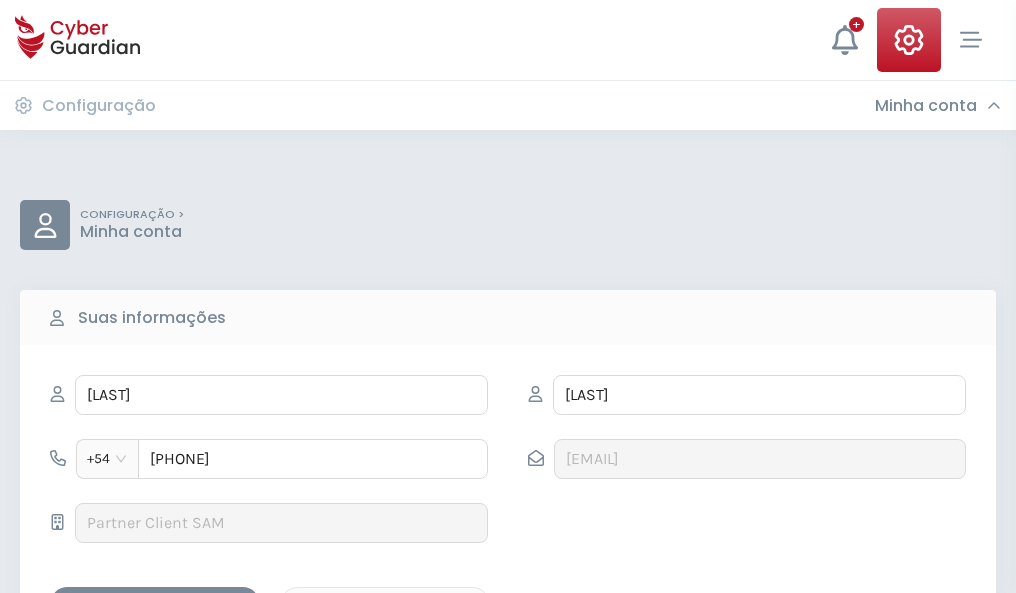 click on "Salvar alterações" at bounding box center [155, 604] 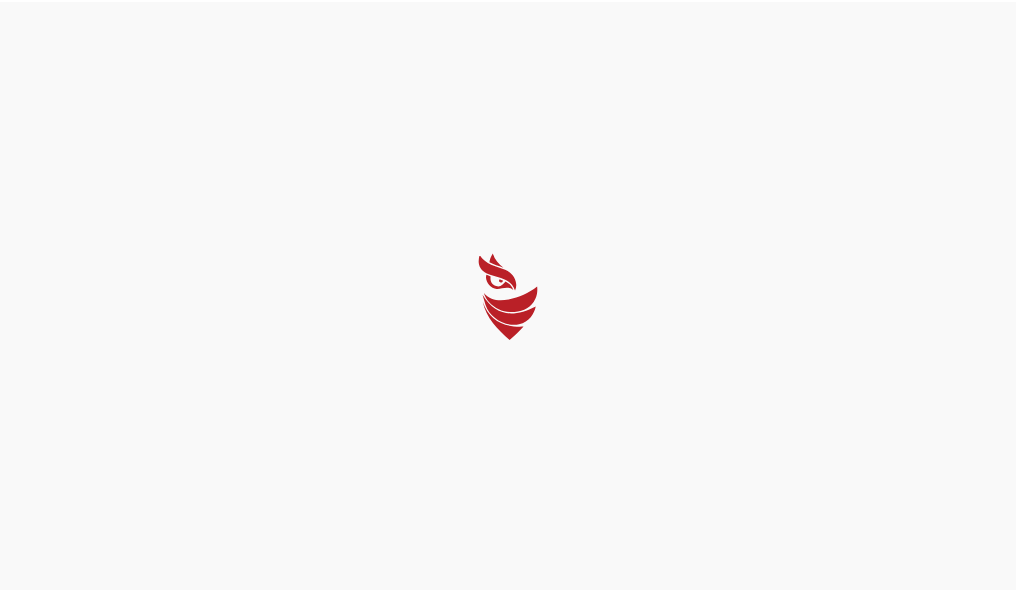 scroll, scrollTop: 0, scrollLeft: 0, axis: both 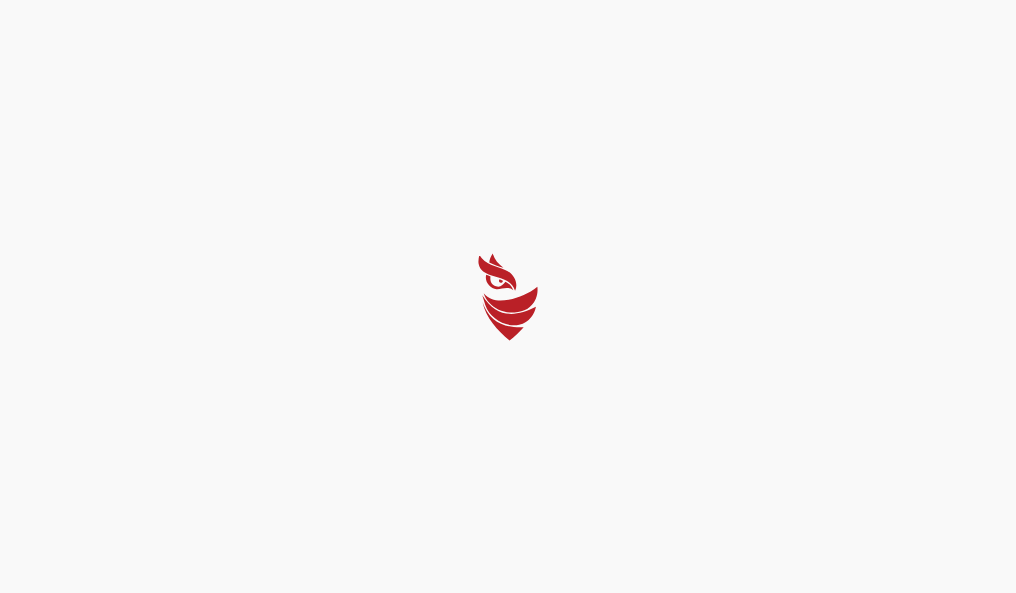 select on "Português (BR)" 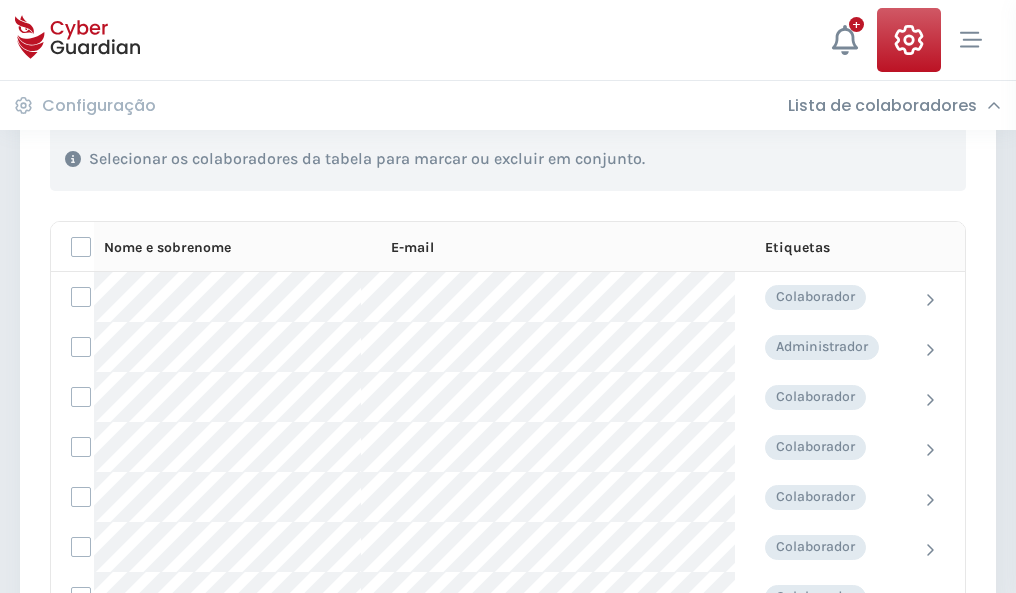 scroll, scrollTop: 856, scrollLeft: 0, axis: vertical 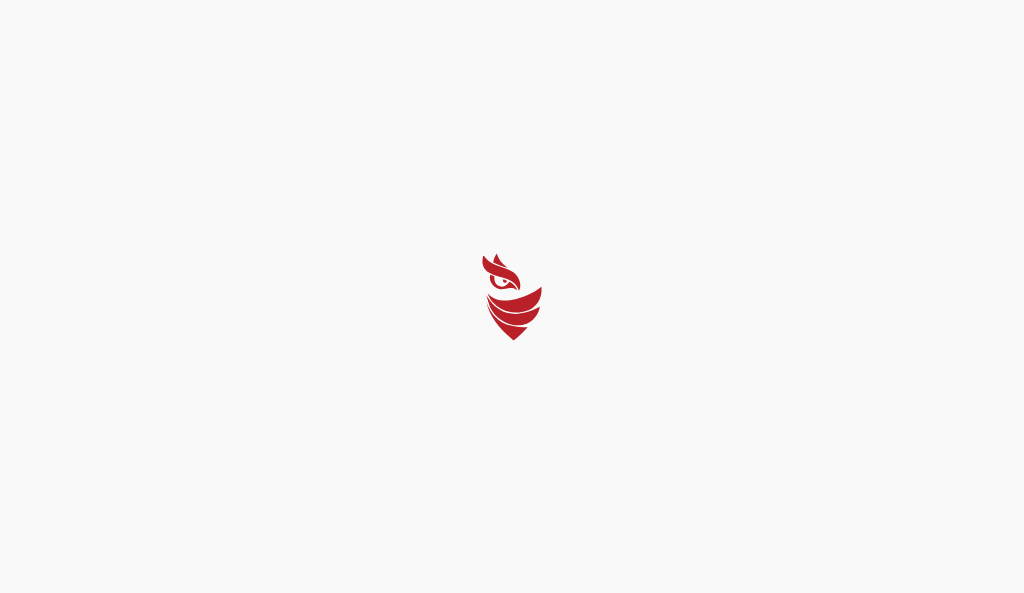 select on "Português (BR)" 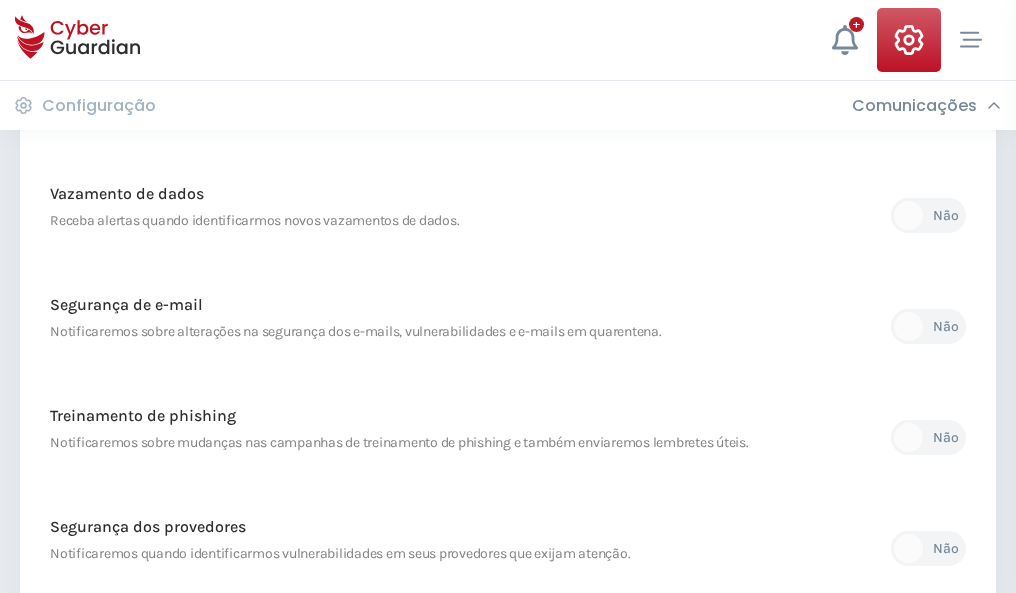 scroll, scrollTop: 1053, scrollLeft: 0, axis: vertical 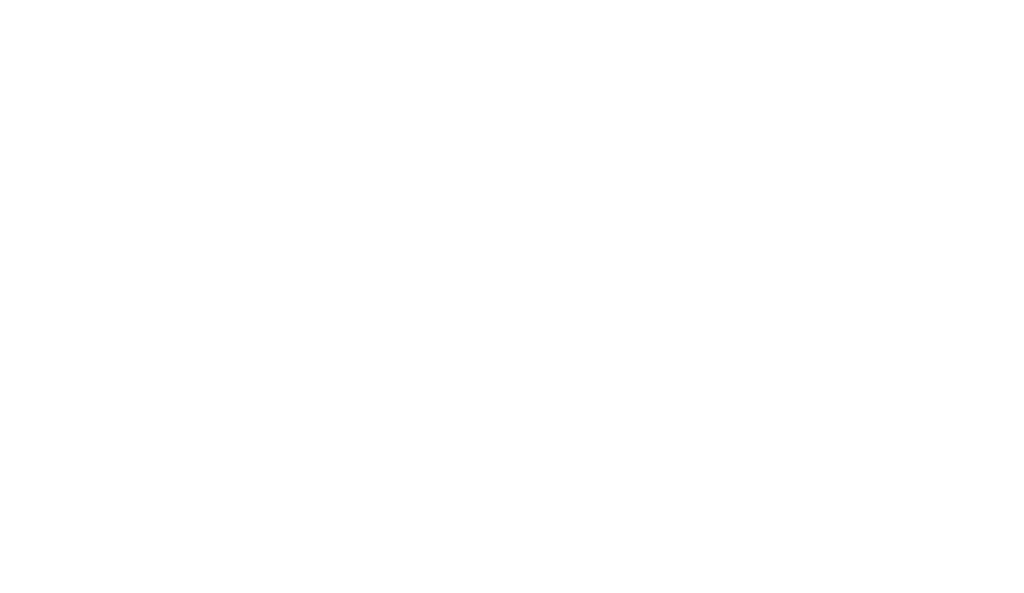 select on "Português (BR)" 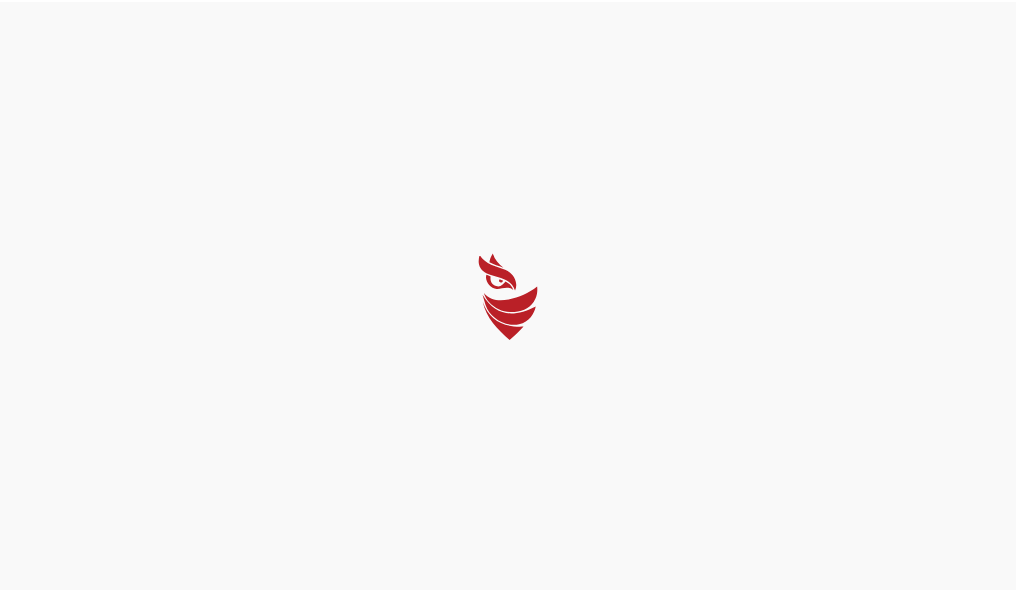scroll, scrollTop: 0, scrollLeft: 0, axis: both 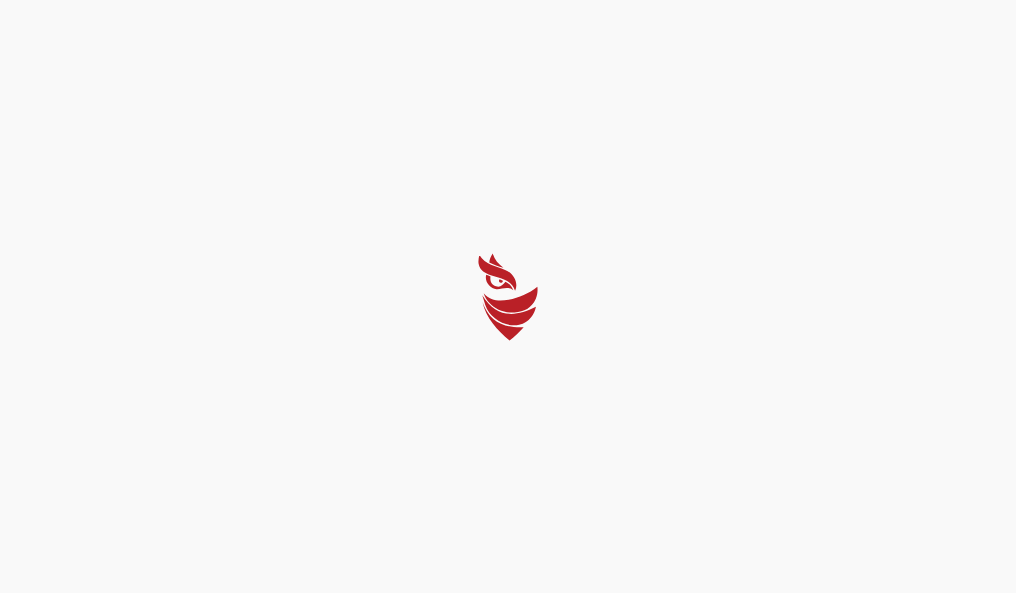 select on "Português (BR)" 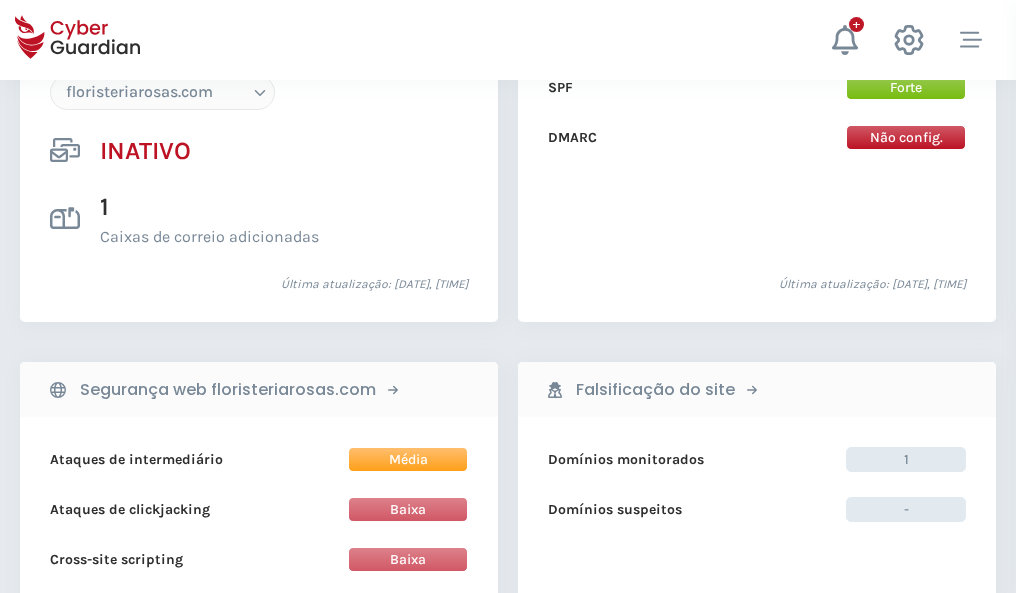 scroll, scrollTop: 1882, scrollLeft: 0, axis: vertical 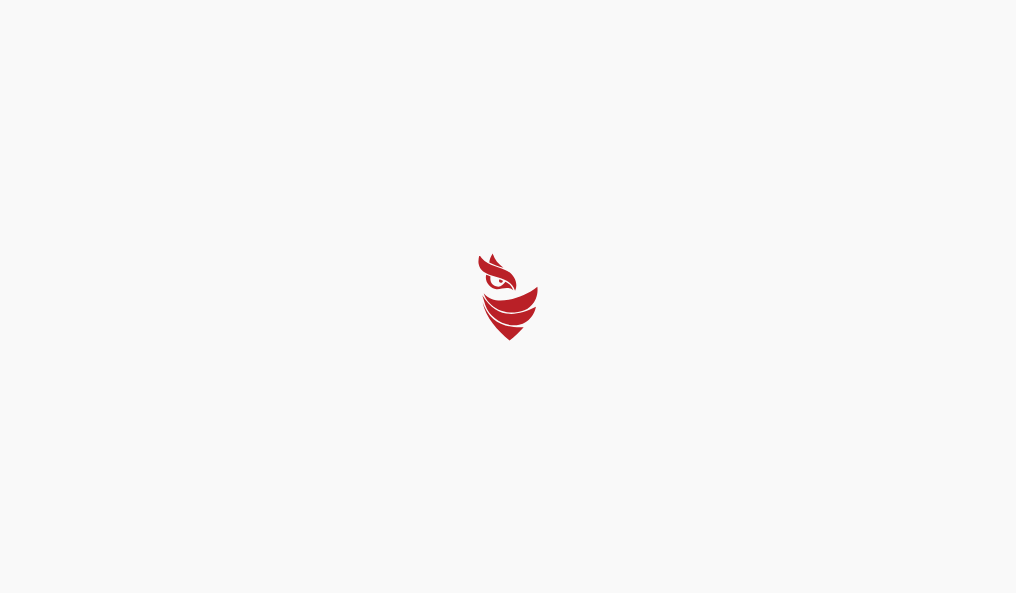 select on "Português (BR)" 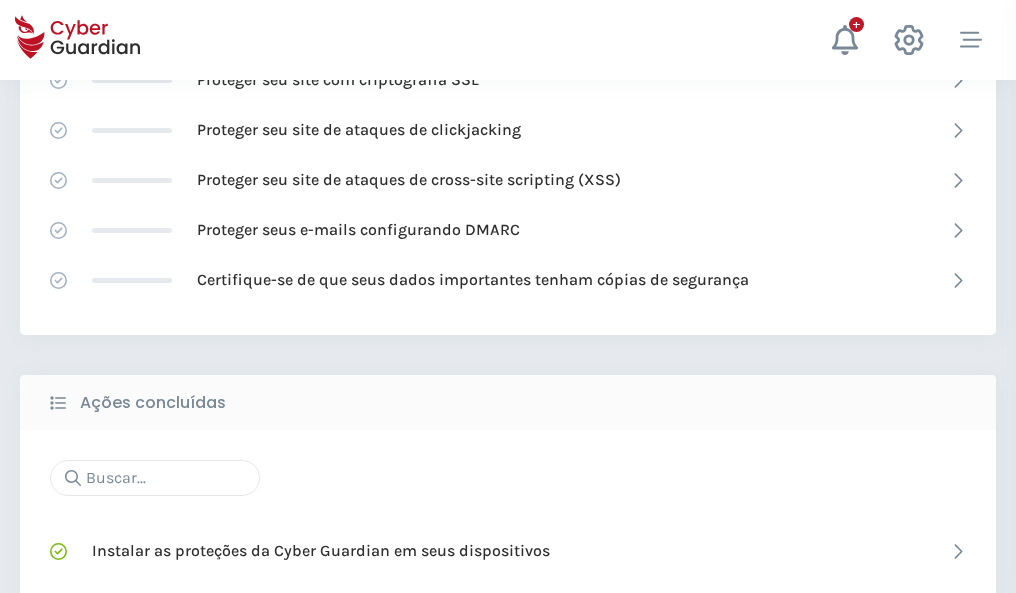 scroll, scrollTop: 1332, scrollLeft: 0, axis: vertical 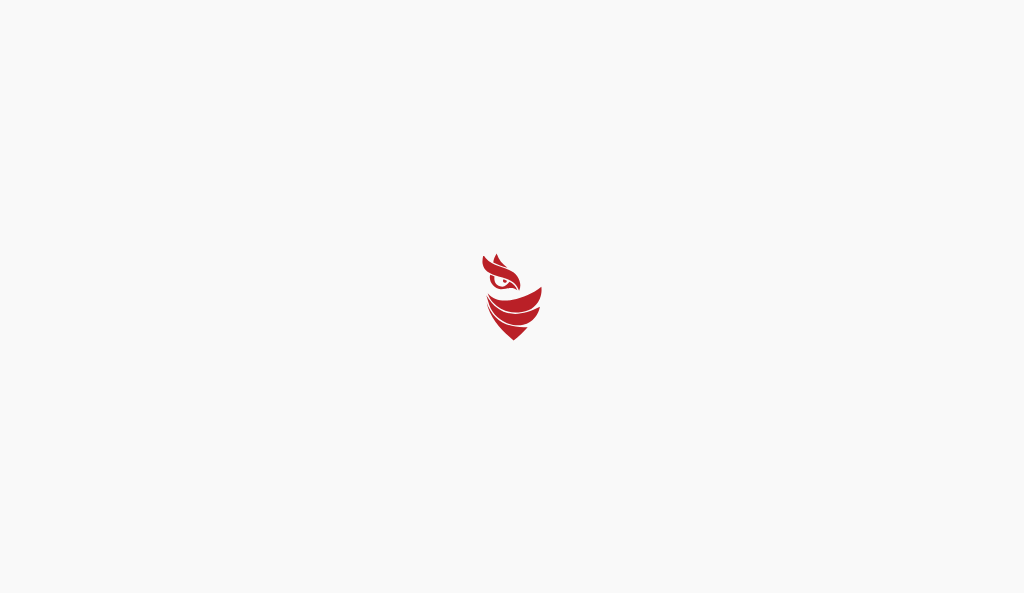 select on "Português (BR)" 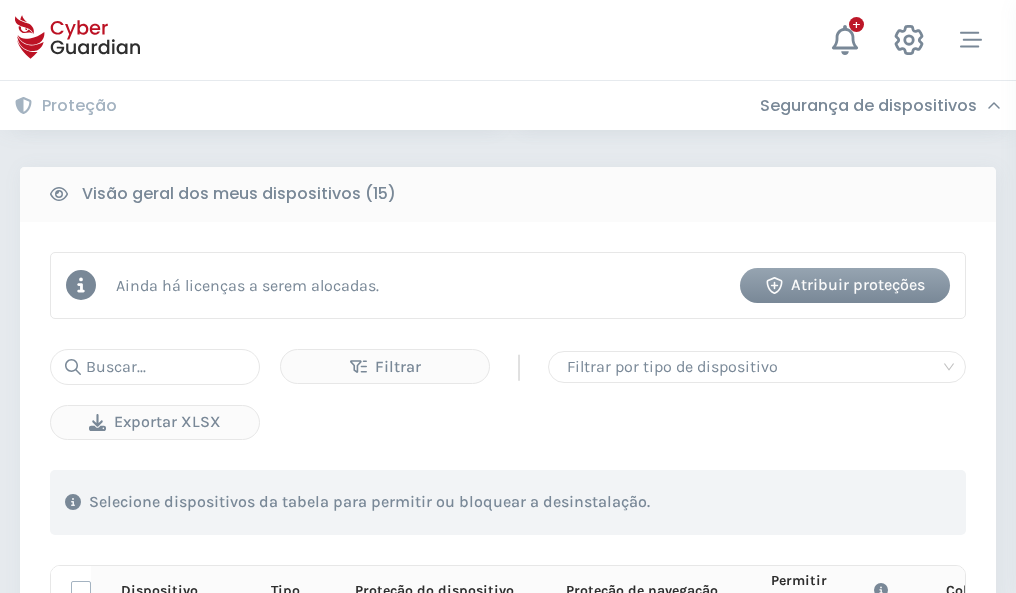scroll, scrollTop: 1767, scrollLeft: 0, axis: vertical 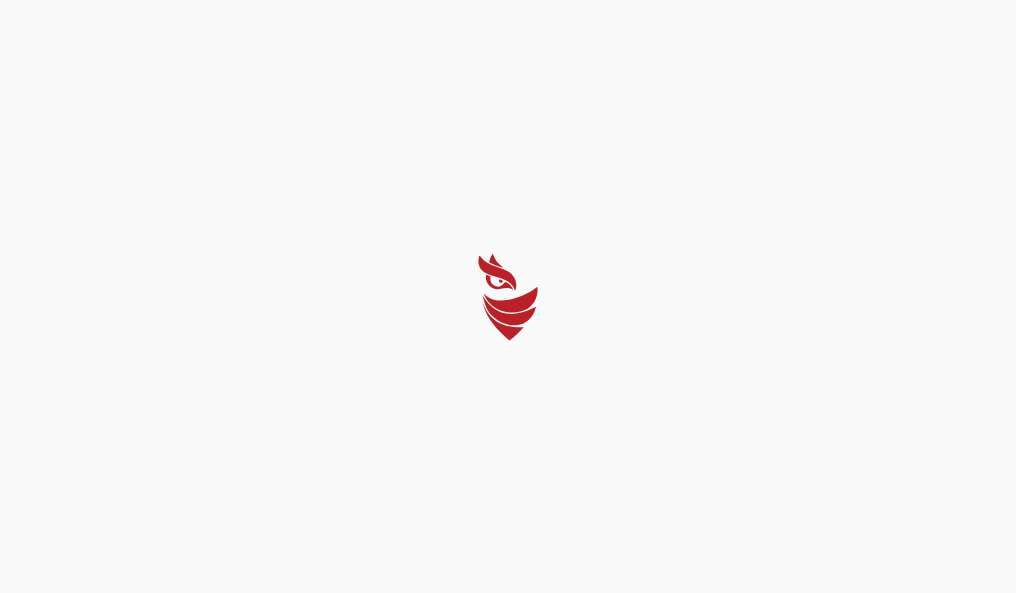 select on "Português (BR)" 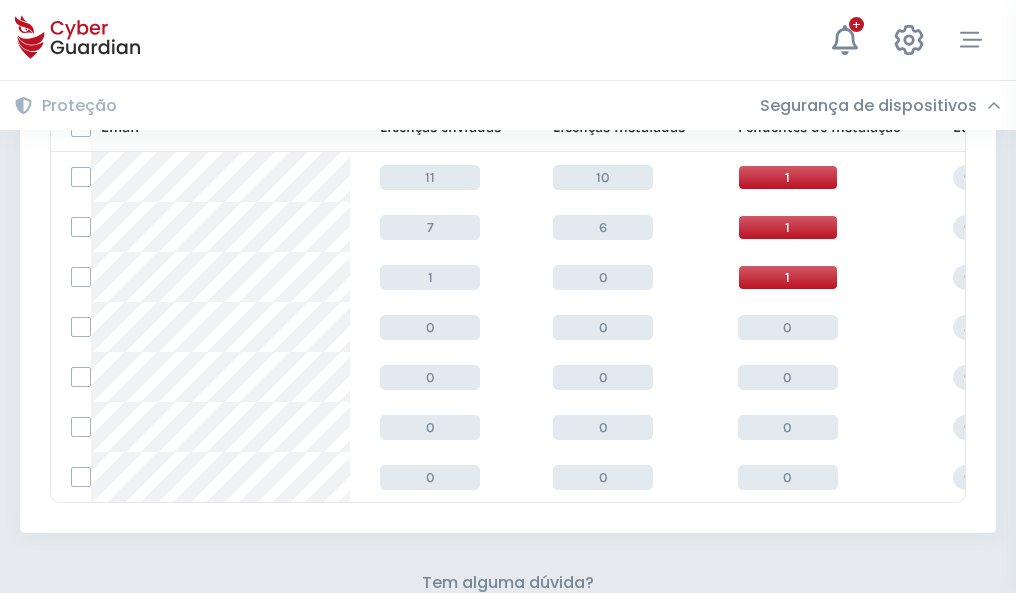 scroll, scrollTop: 878, scrollLeft: 0, axis: vertical 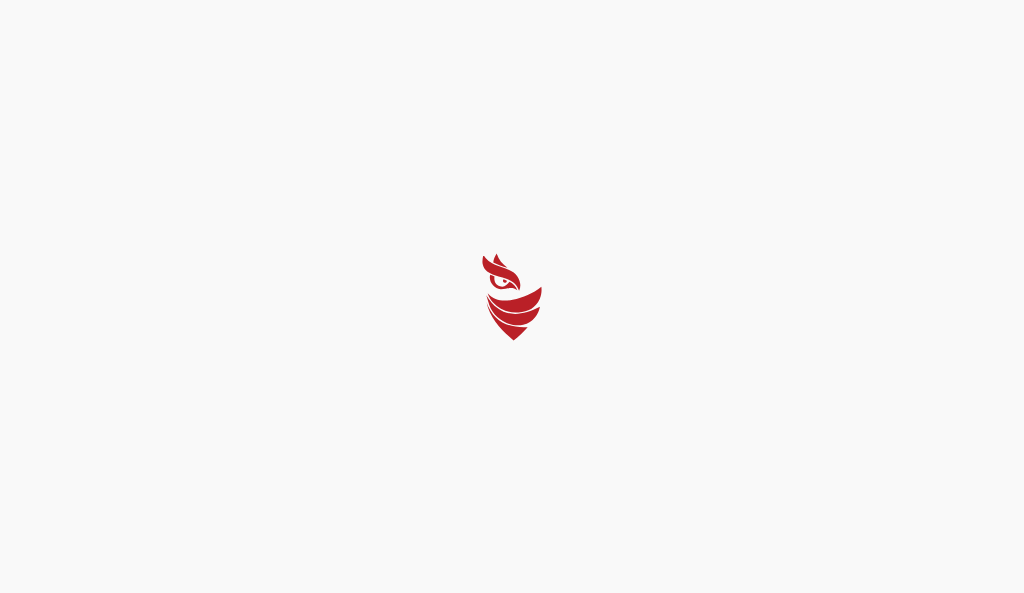 select on "Português (BR)" 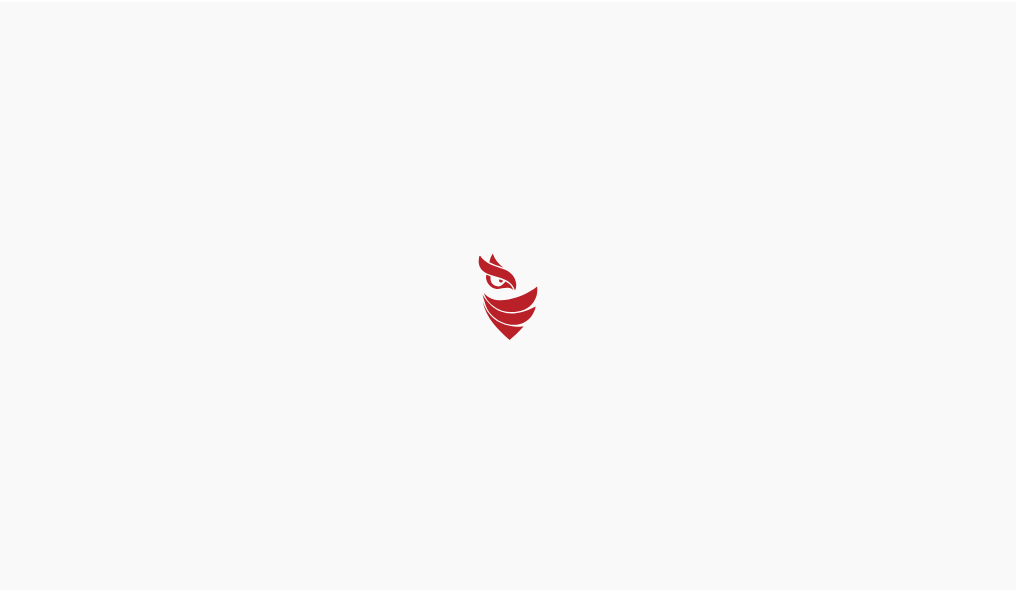 scroll, scrollTop: 0, scrollLeft: 0, axis: both 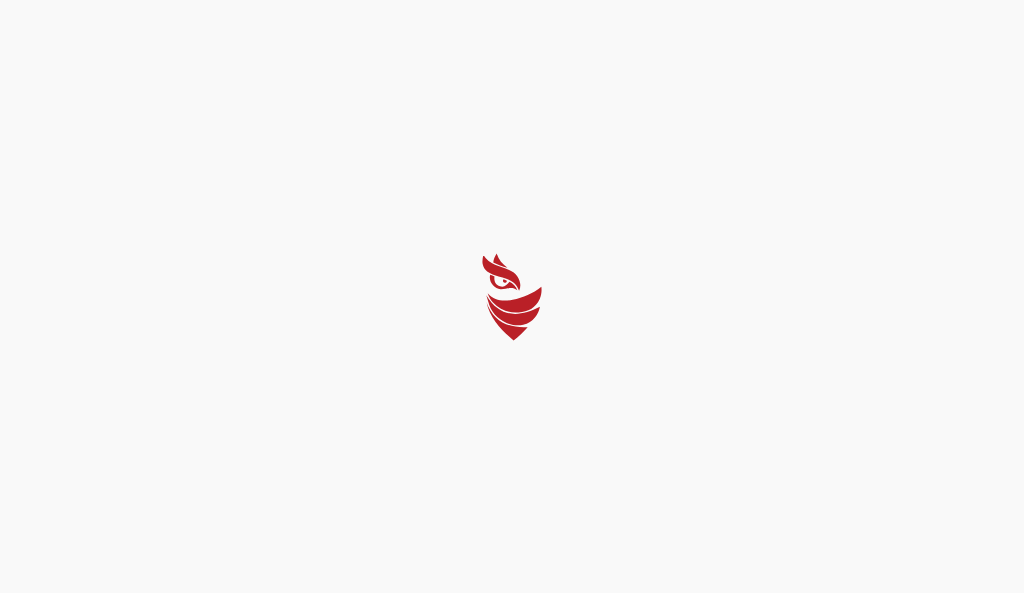 select on "Português (BR)" 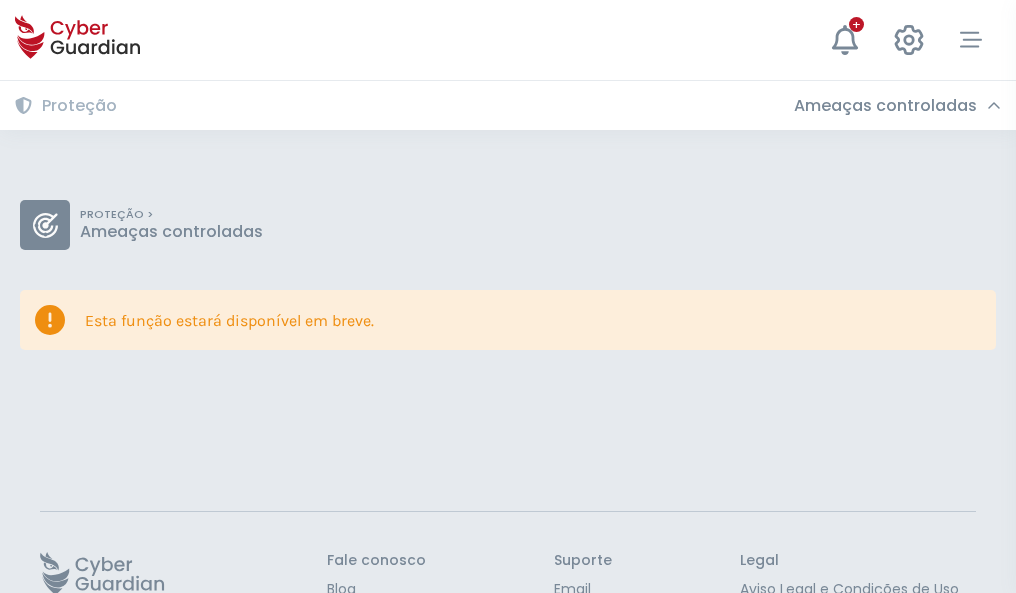 scroll, scrollTop: 130, scrollLeft: 0, axis: vertical 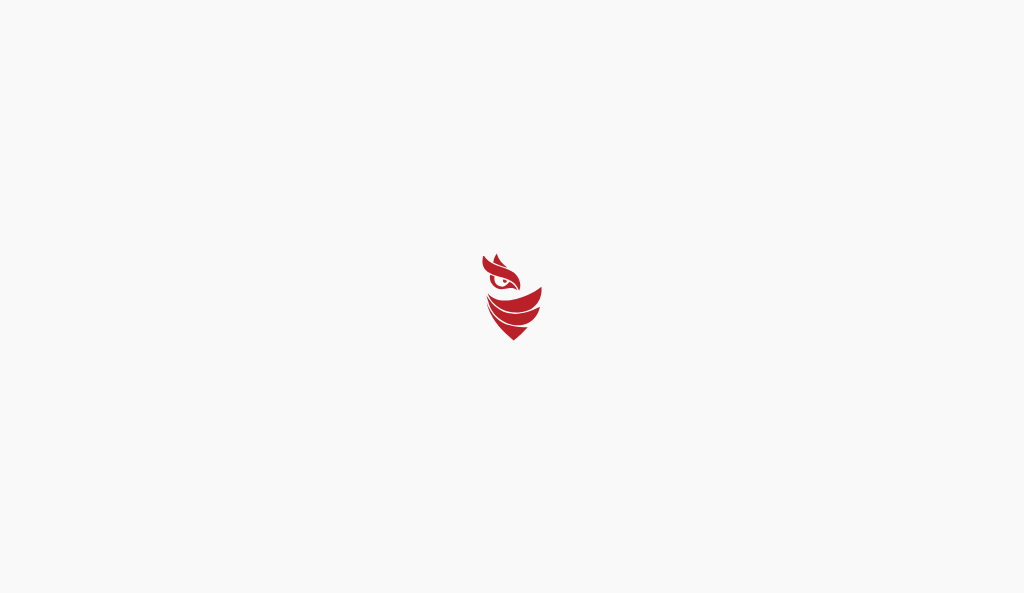 select on "Português (BR)" 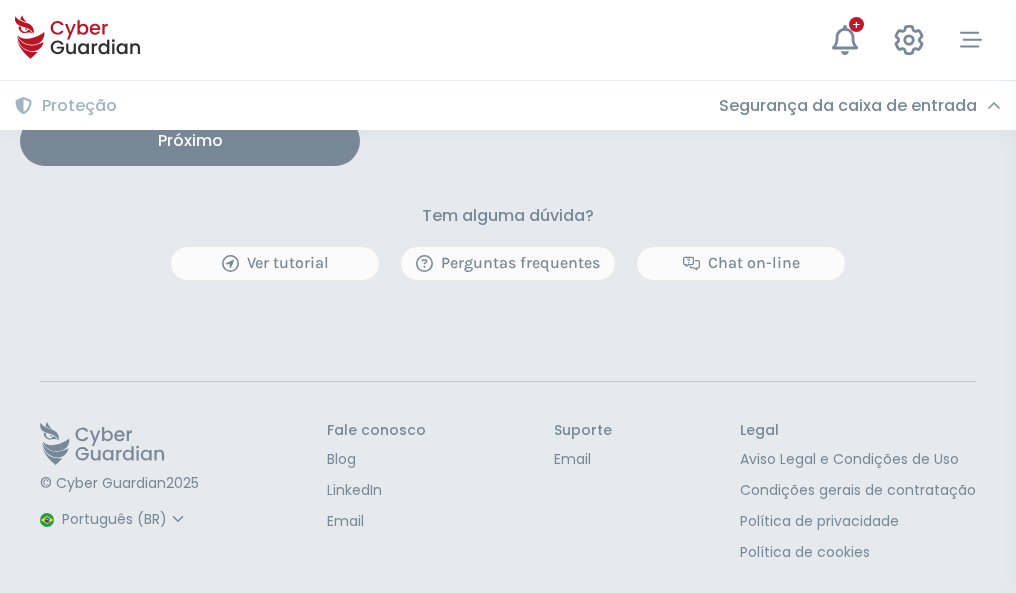 scroll, scrollTop: 1650, scrollLeft: 0, axis: vertical 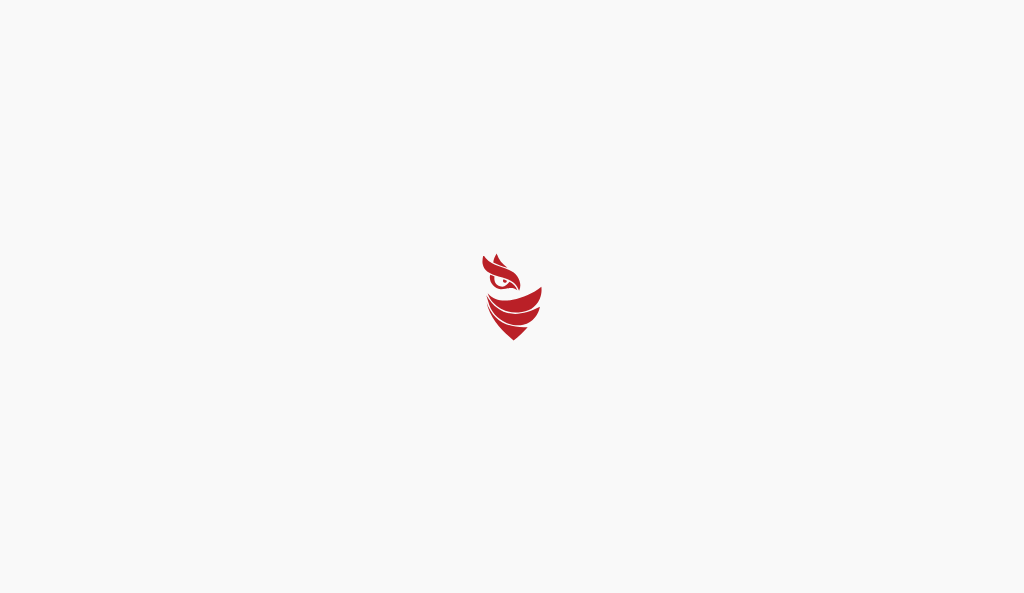 select on "Português (BR)" 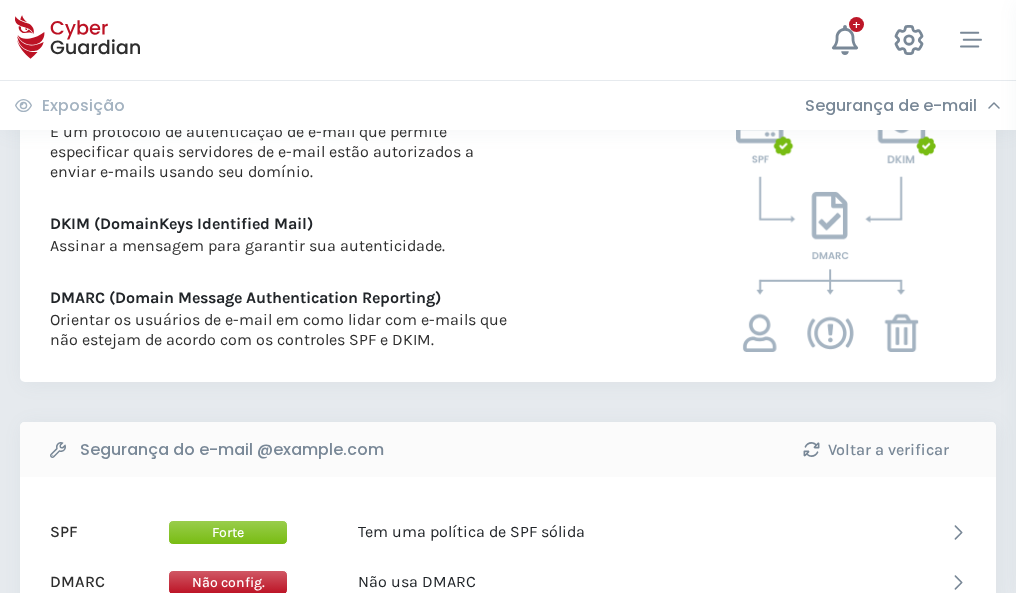 scroll, scrollTop: 1079, scrollLeft: 0, axis: vertical 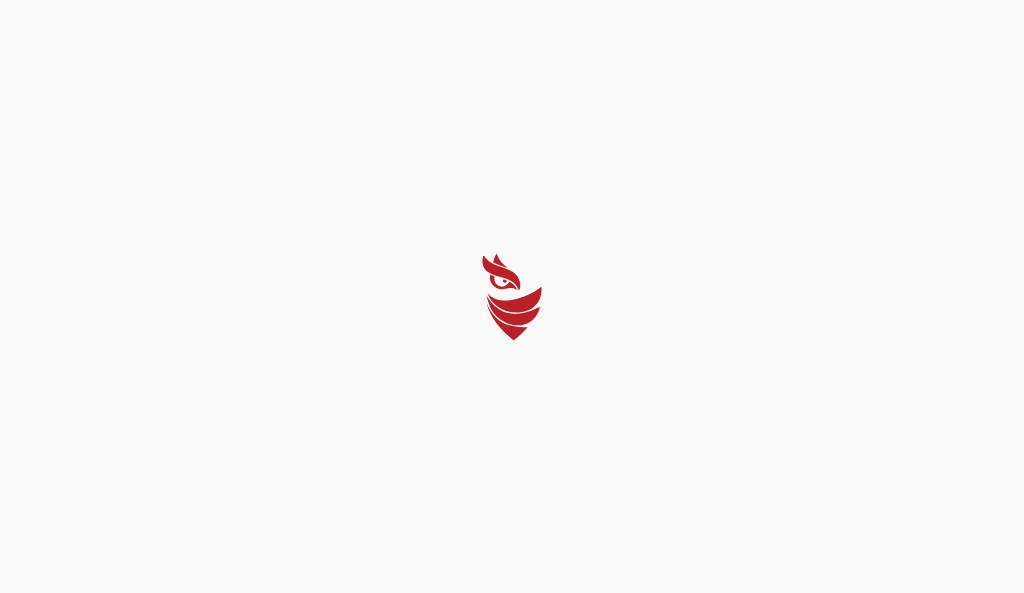 select on "Português (BR)" 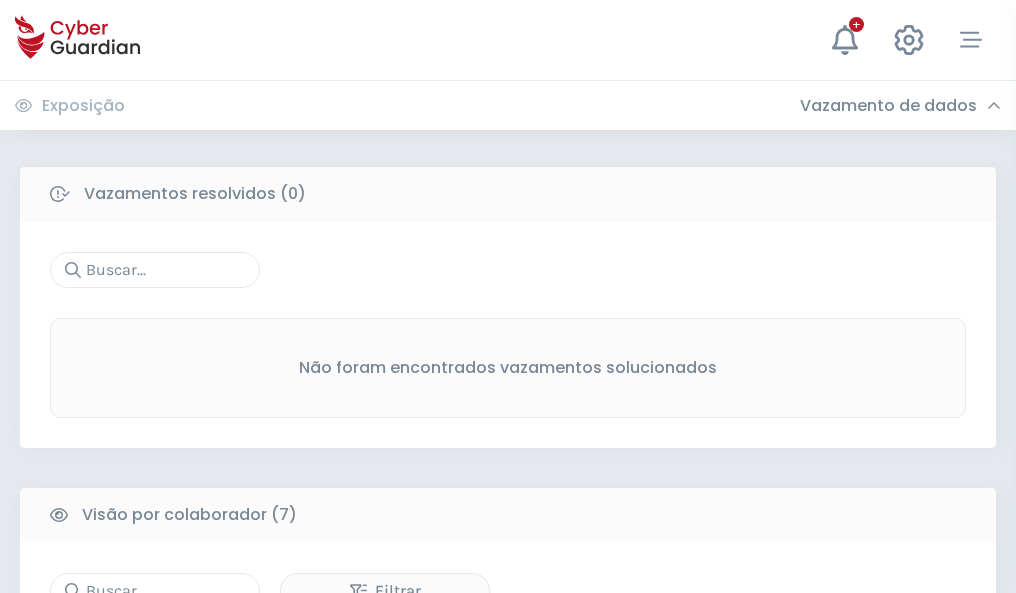 scroll, scrollTop: 1654, scrollLeft: 0, axis: vertical 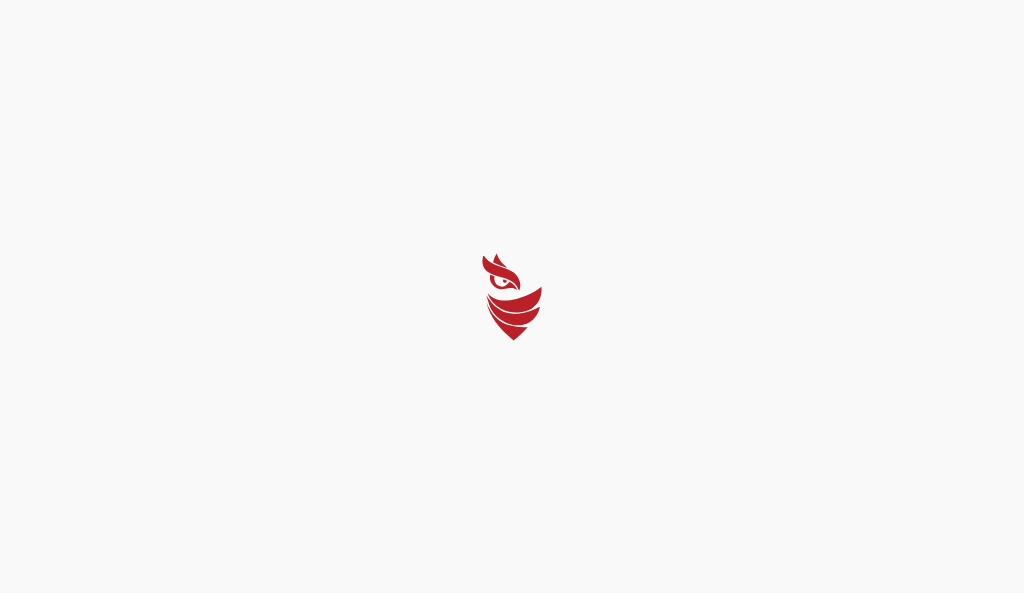 select on "Português (BR)" 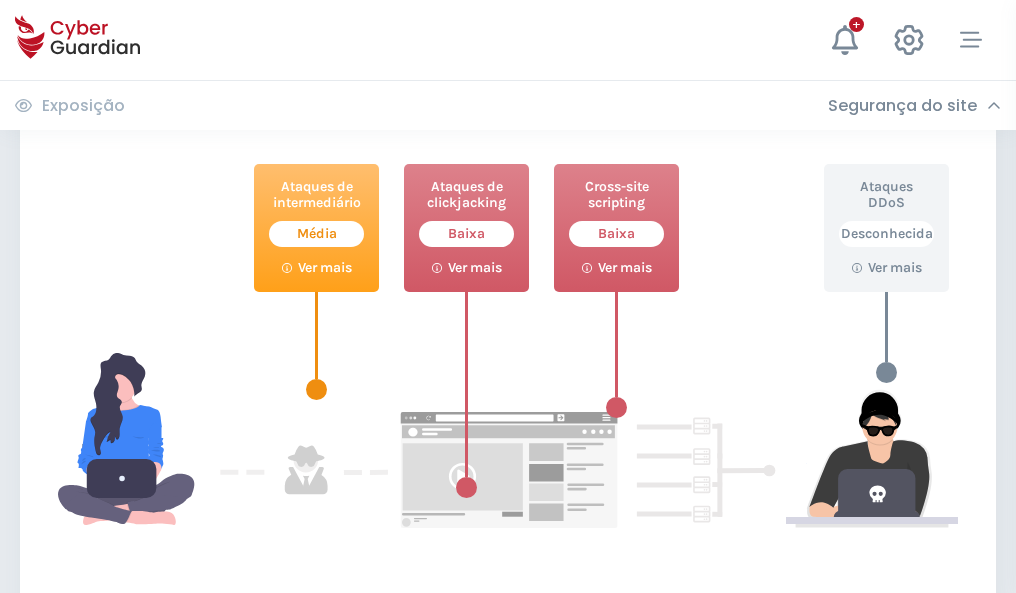 scroll, scrollTop: 1089, scrollLeft: 0, axis: vertical 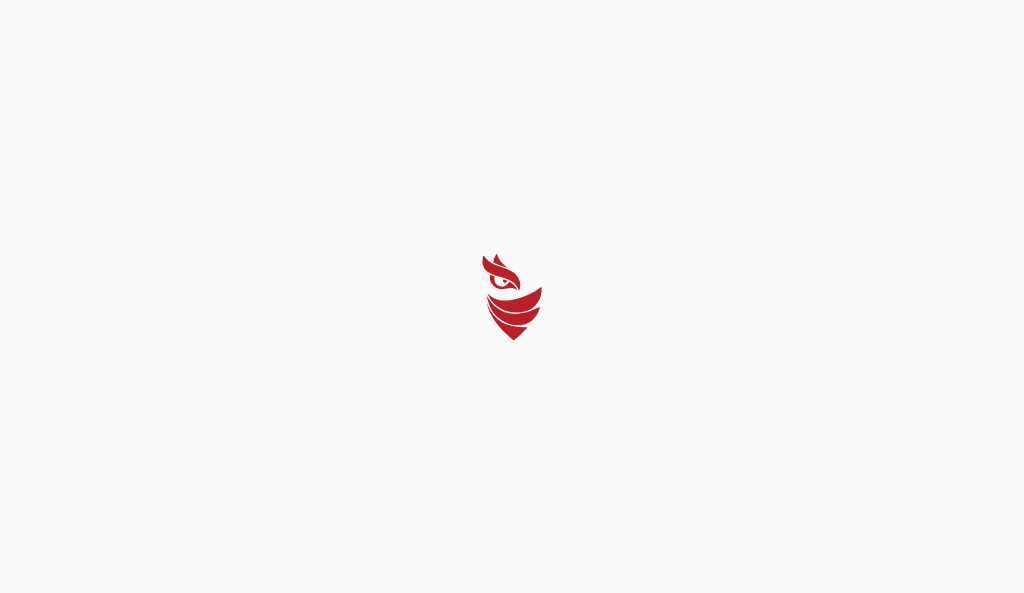 select on "Português (BR)" 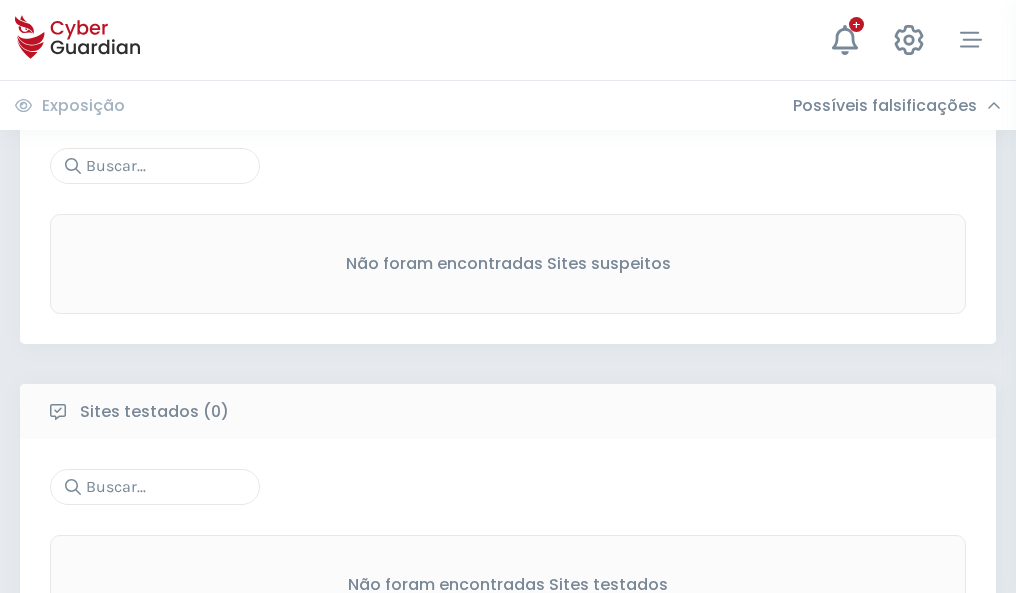 scroll, scrollTop: 1046, scrollLeft: 0, axis: vertical 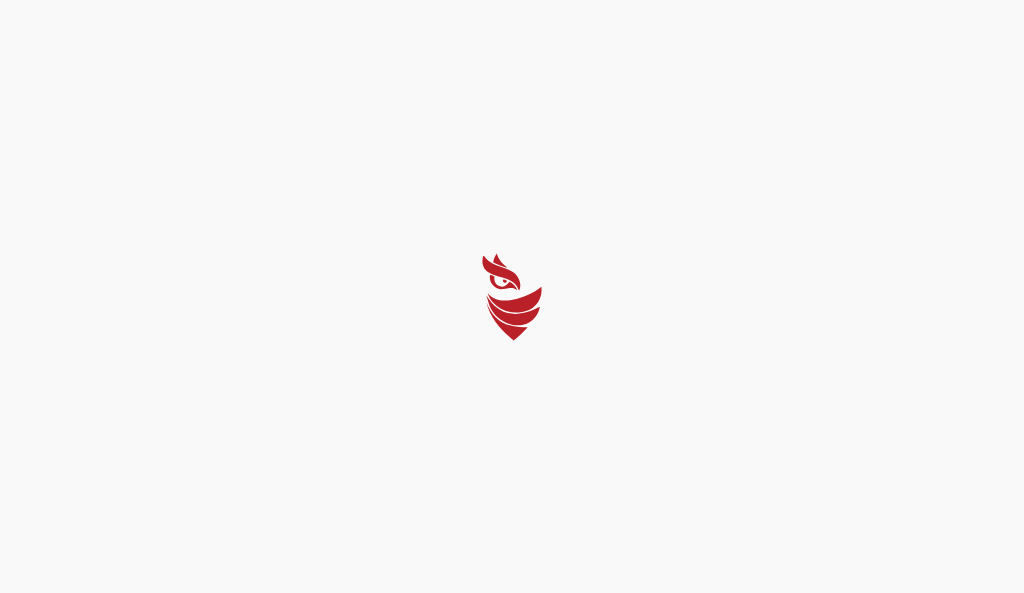 select on "Português (BR)" 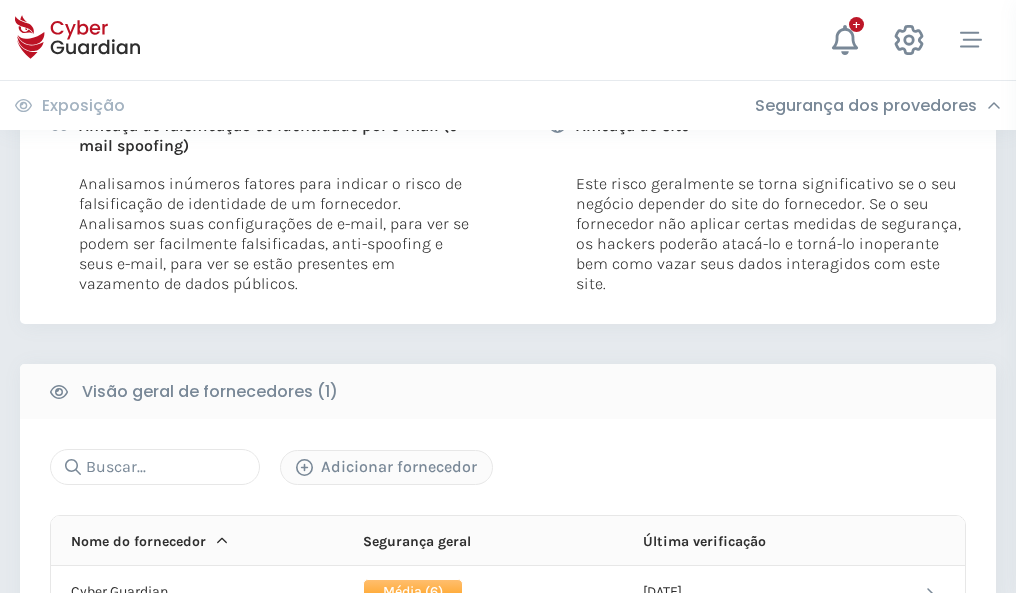 scroll, scrollTop: 1019, scrollLeft: 0, axis: vertical 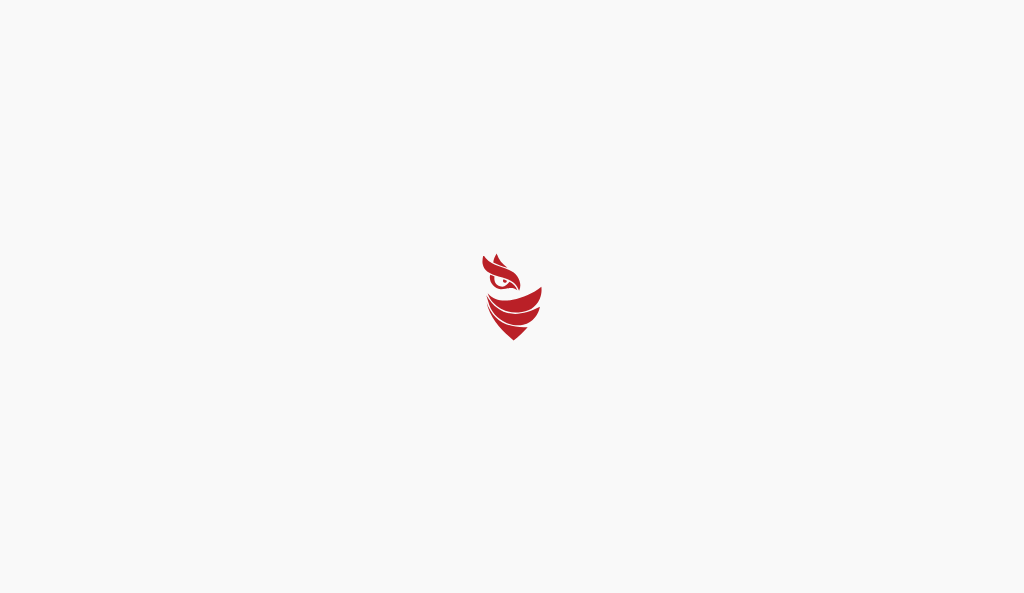 select on "Português (BR)" 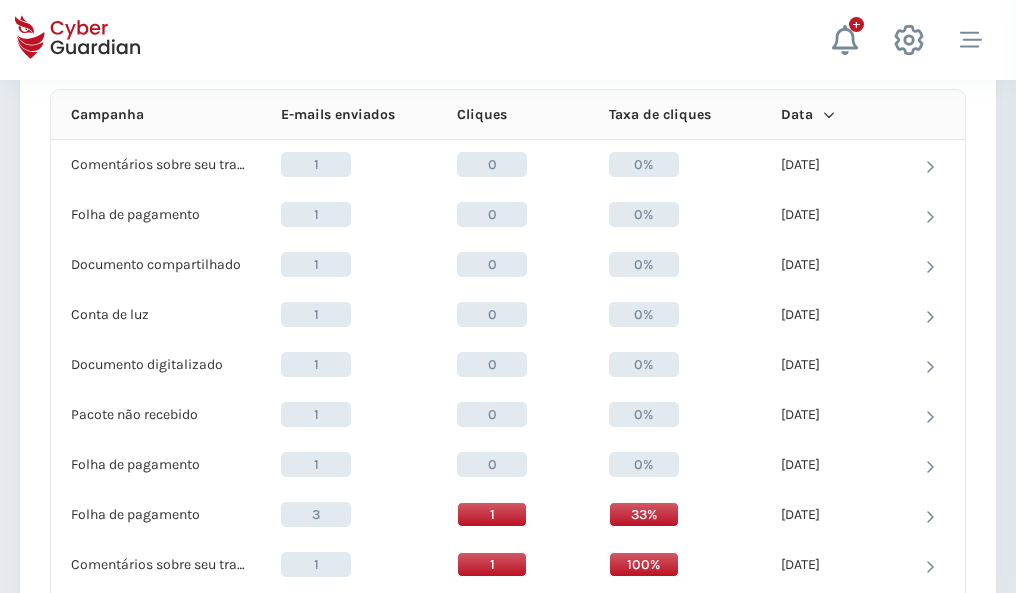 scroll, scrollTop: 1793, scrollLeft: 0, axis: vertical 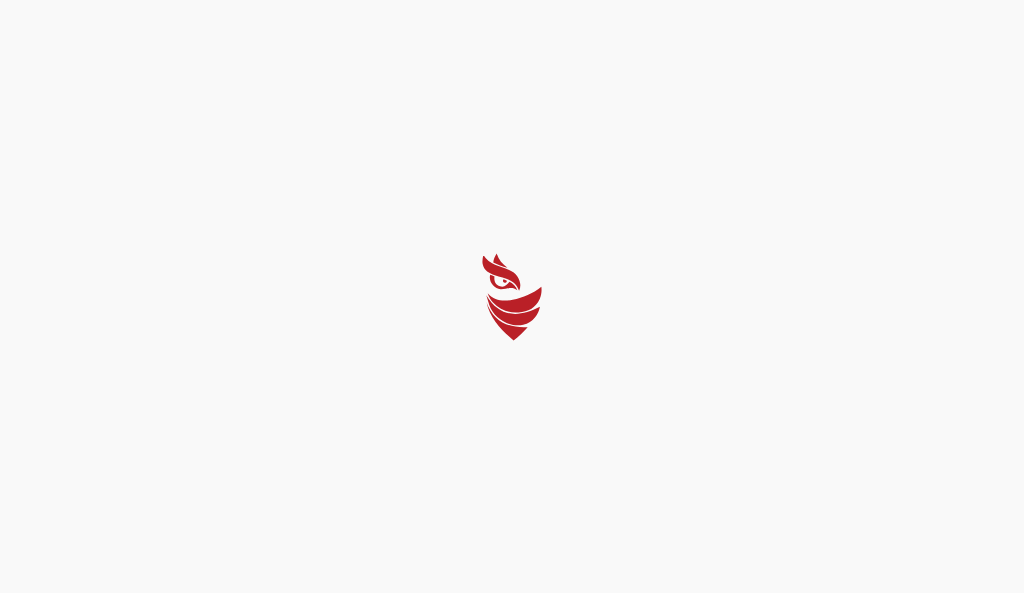 select on "Português (BR)" 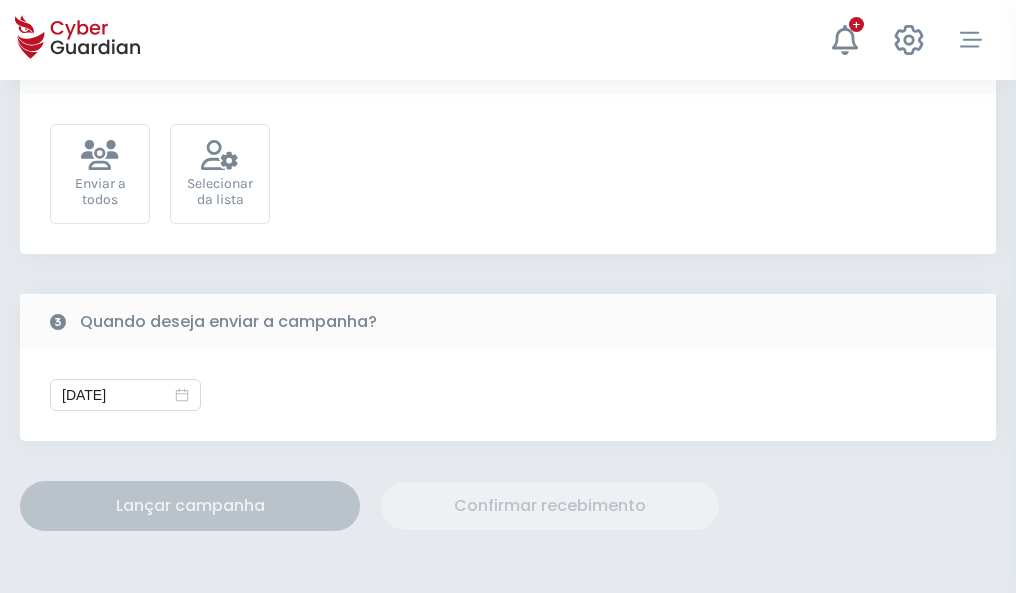 scroll, scrollTop: 732, scrollLeft: 0, axis: vertical 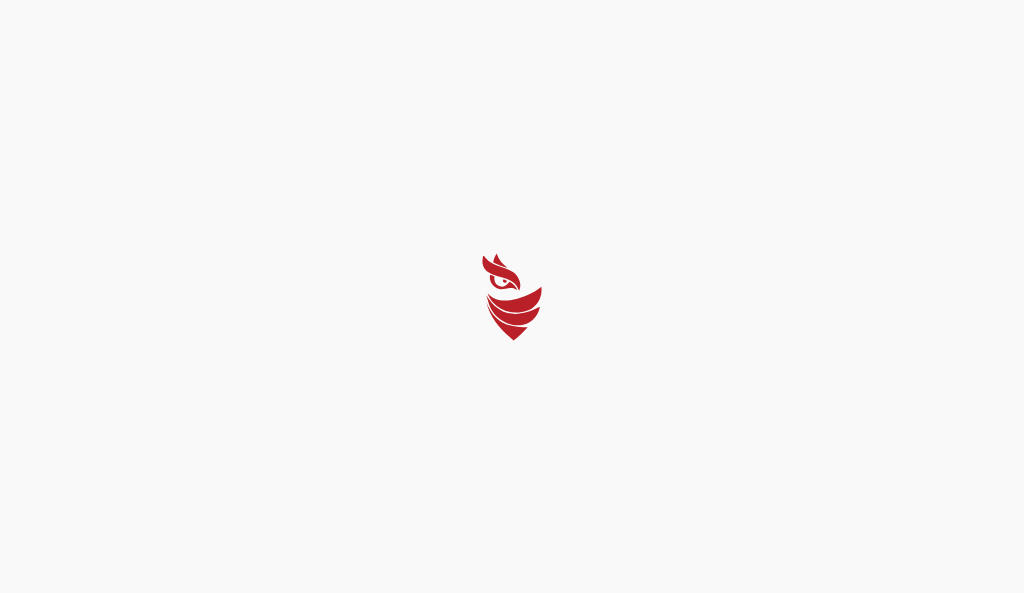 select on "Português (BR)" 